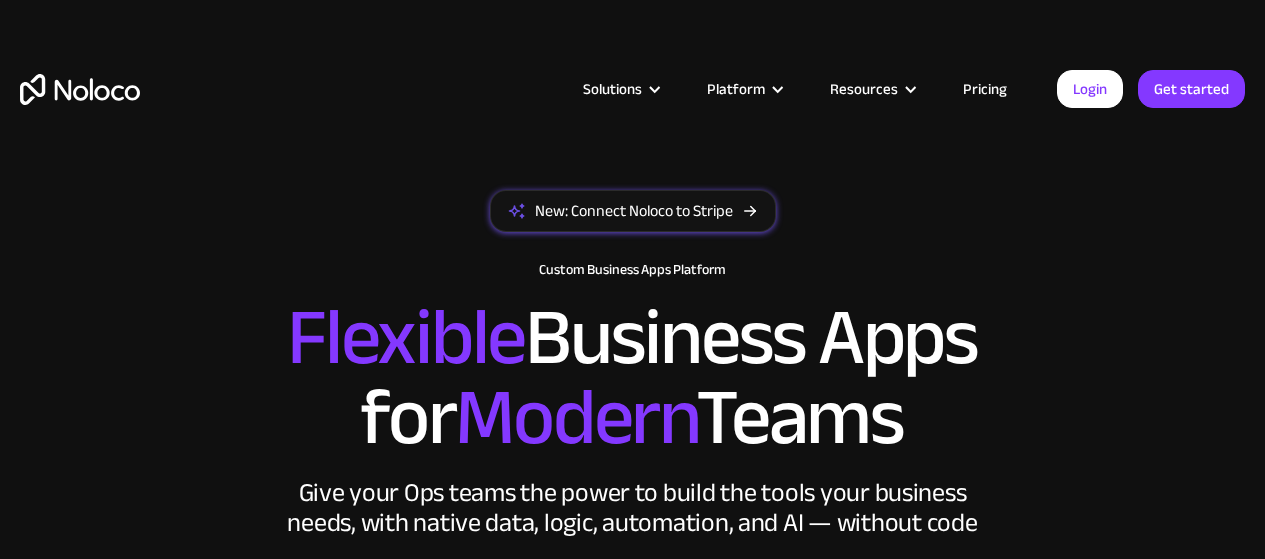 scroll, scrollTop: 0, scrollLeft: 0, axis: both 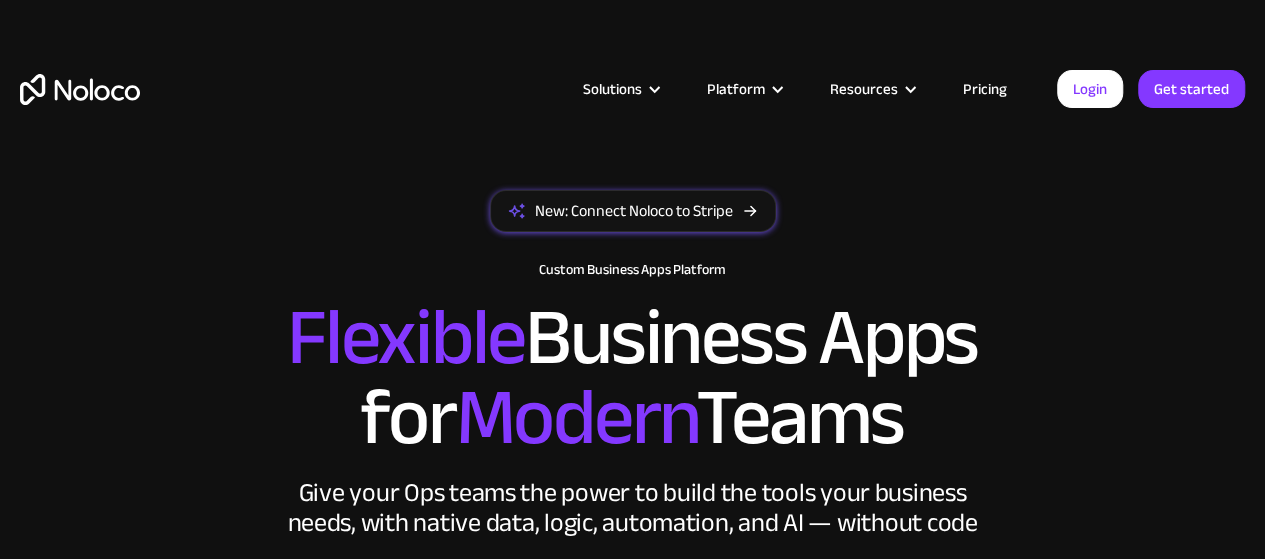 click on "Give your Ops teams the power to build the tools your business needs, with native data, logic, automation, and AI — without code" at bounding box center [633, 508] 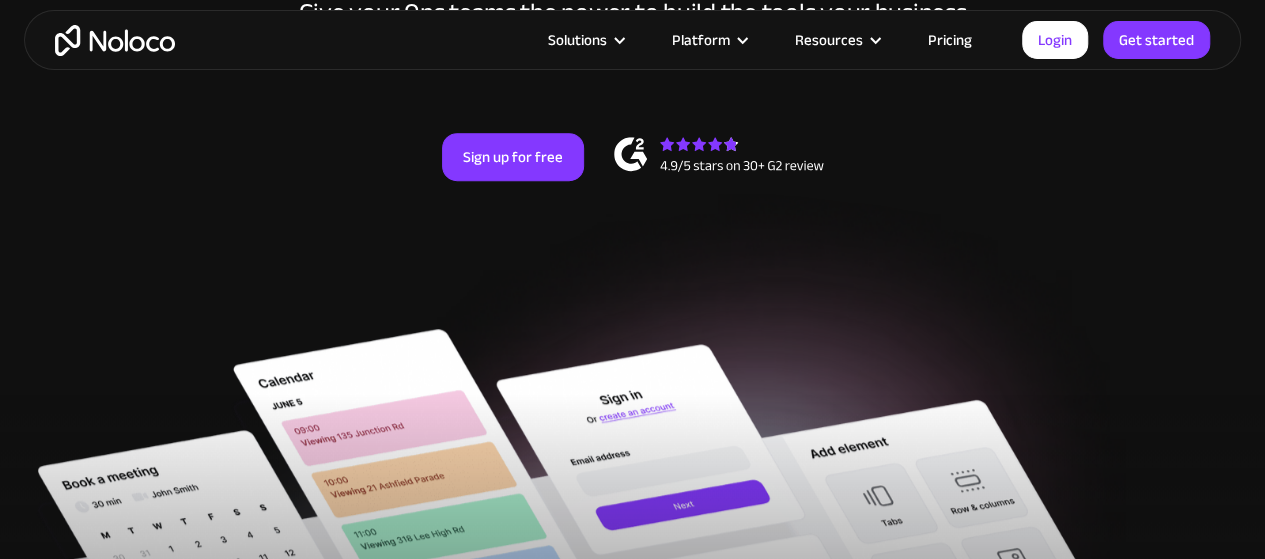 scroll, scrollTop: 440, scrollLeft: 0, axis: vertical 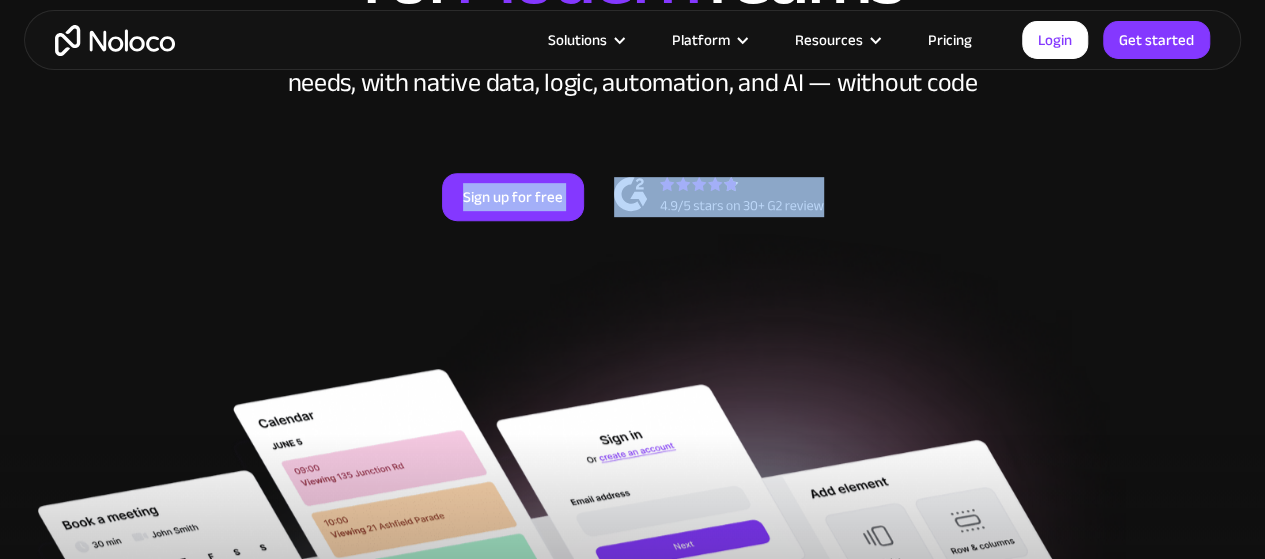 drag, startPoint x: 823, startPoint y: 223, endPoint x: 660, endPoint y: 220, distance: 163.0276 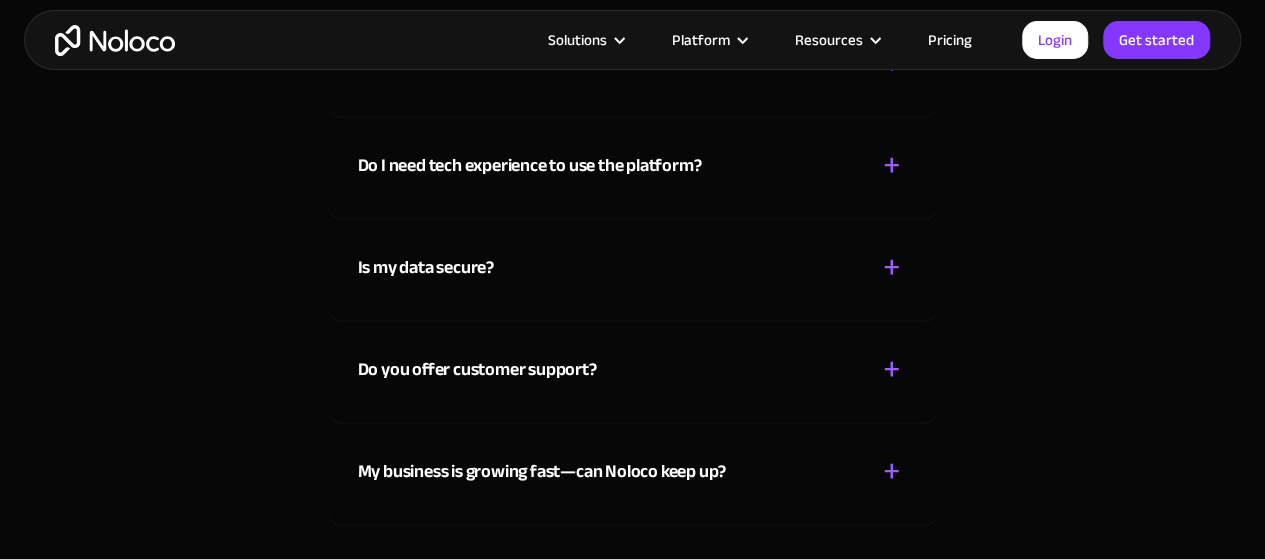 scroll, scrollTop: 10360, scrollLeft: 0, axis: vertical 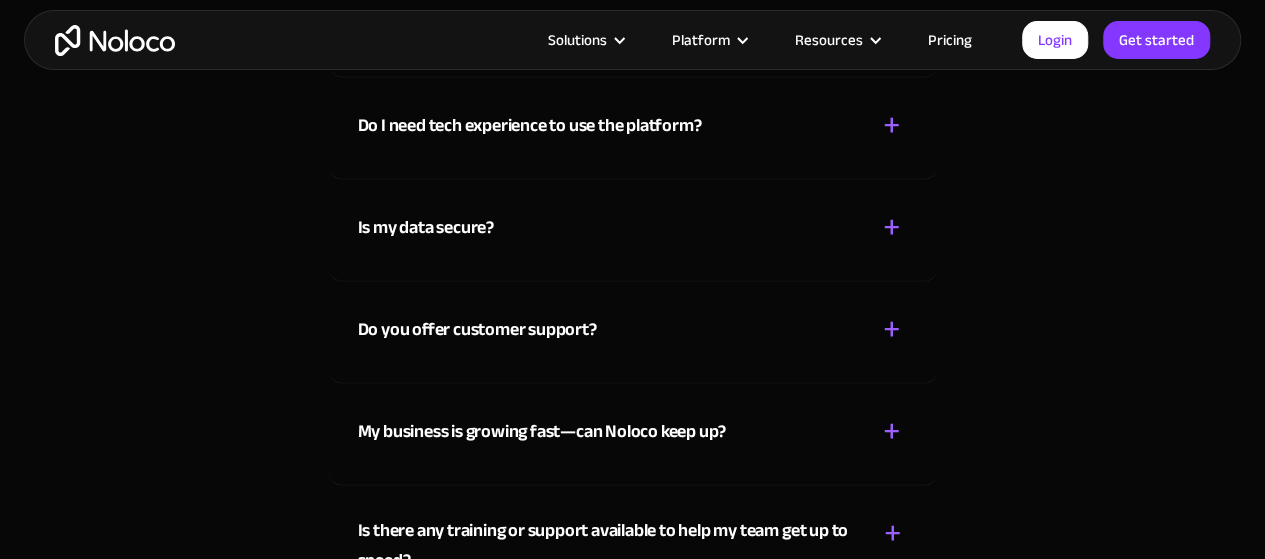 click on "Who is Noloco best suited to?" at bounding box center [466, 24] 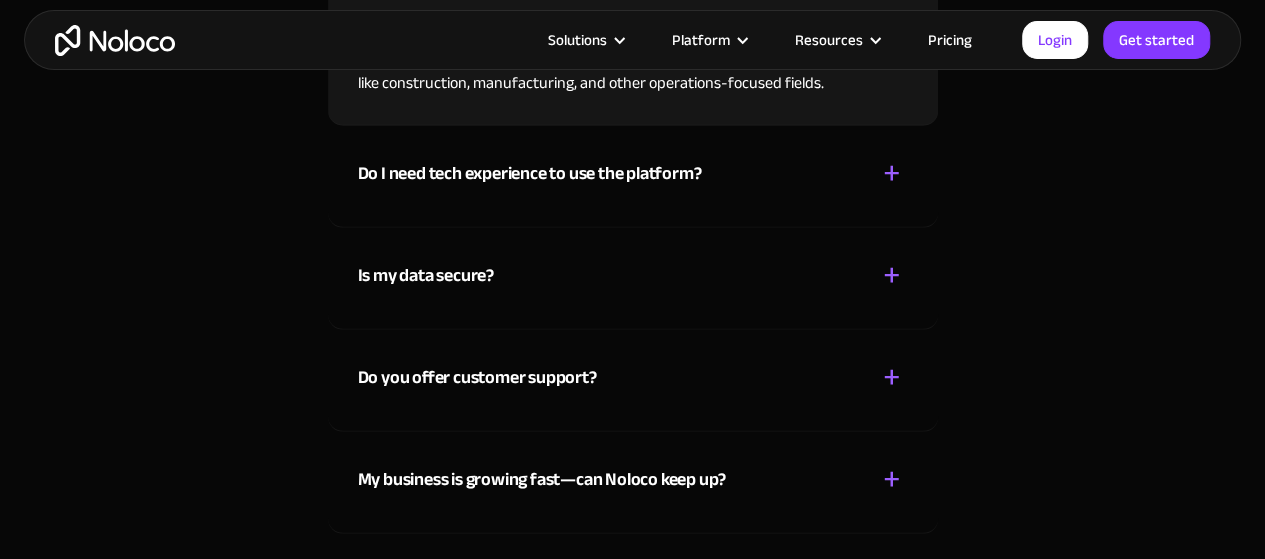 click on "Who is Noloco best suited to?" at bounding box center [466, 24] 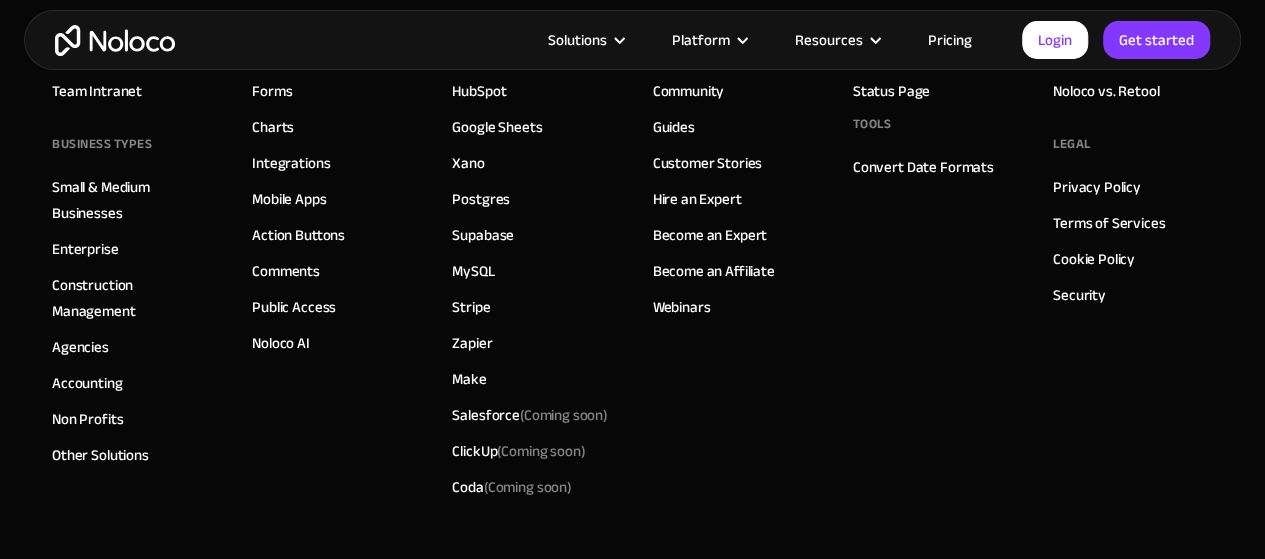 scroll, scrollTop: 11280, scrollLeft: 0, axis: vertical 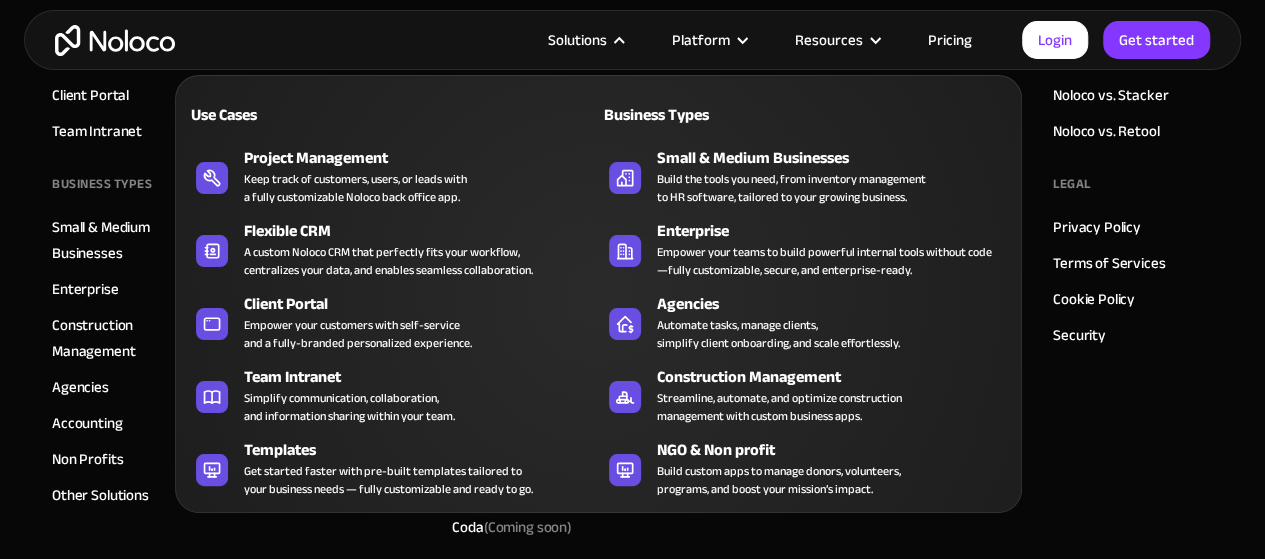 click on "Solutions" at bounding box center (577, 40) 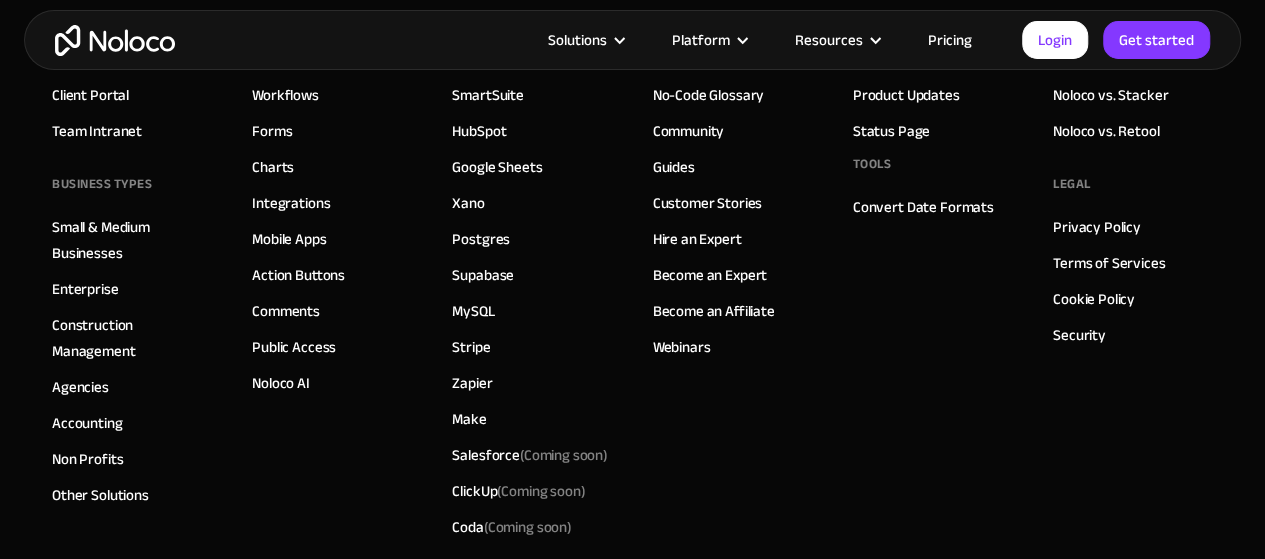click on "Solutions" at bounding box center [577, 40] 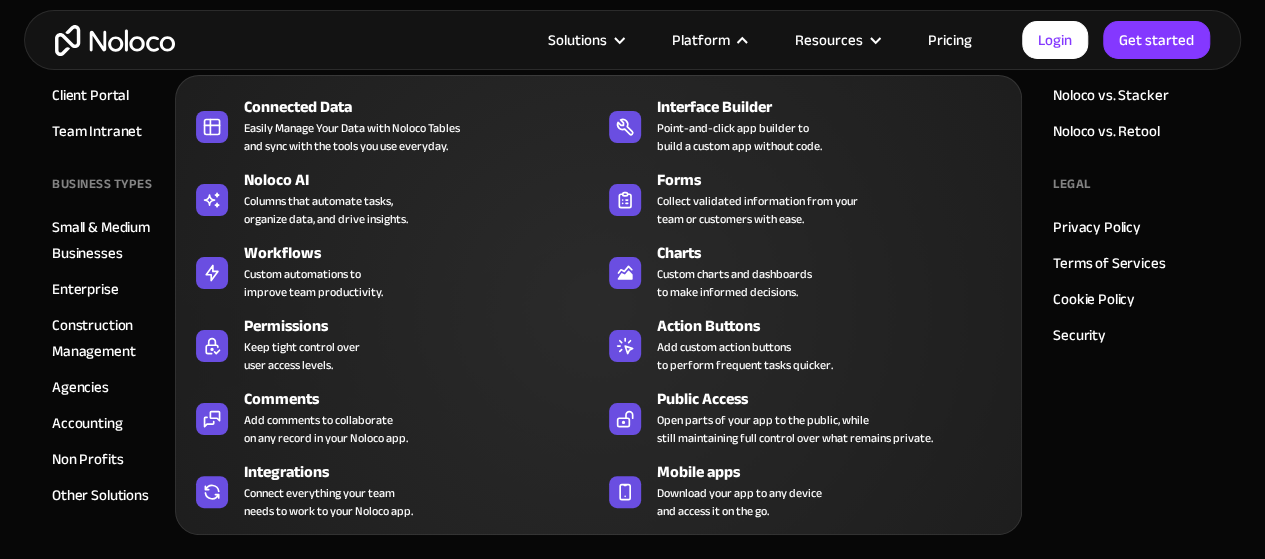 click on "Platform" at bounding box center [701, 40] 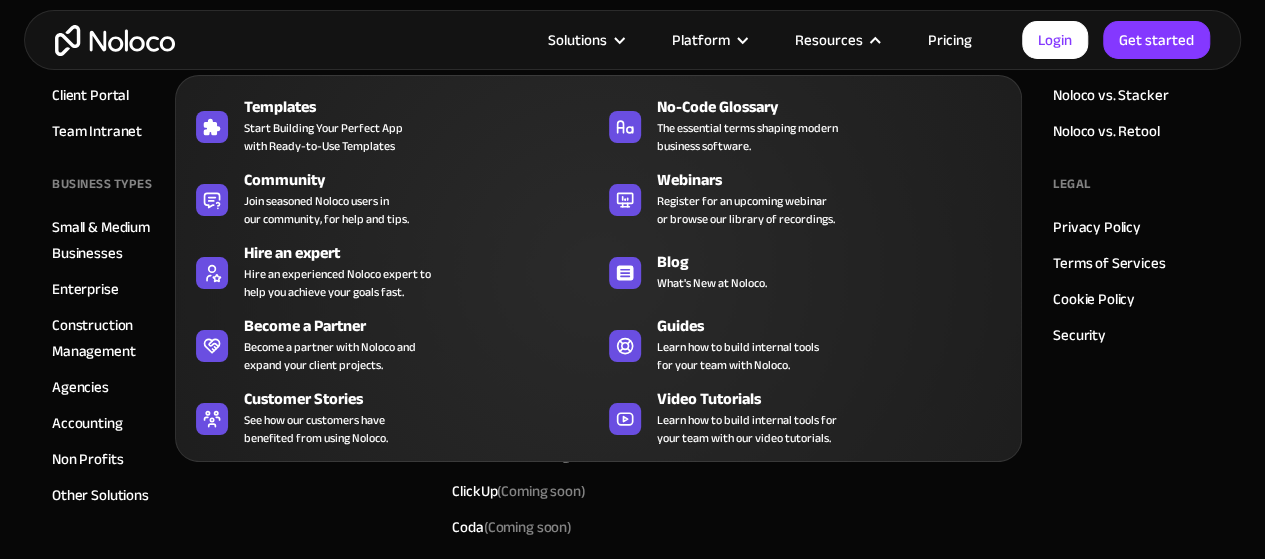 click on "Resources" at bounding box center [829, 40] 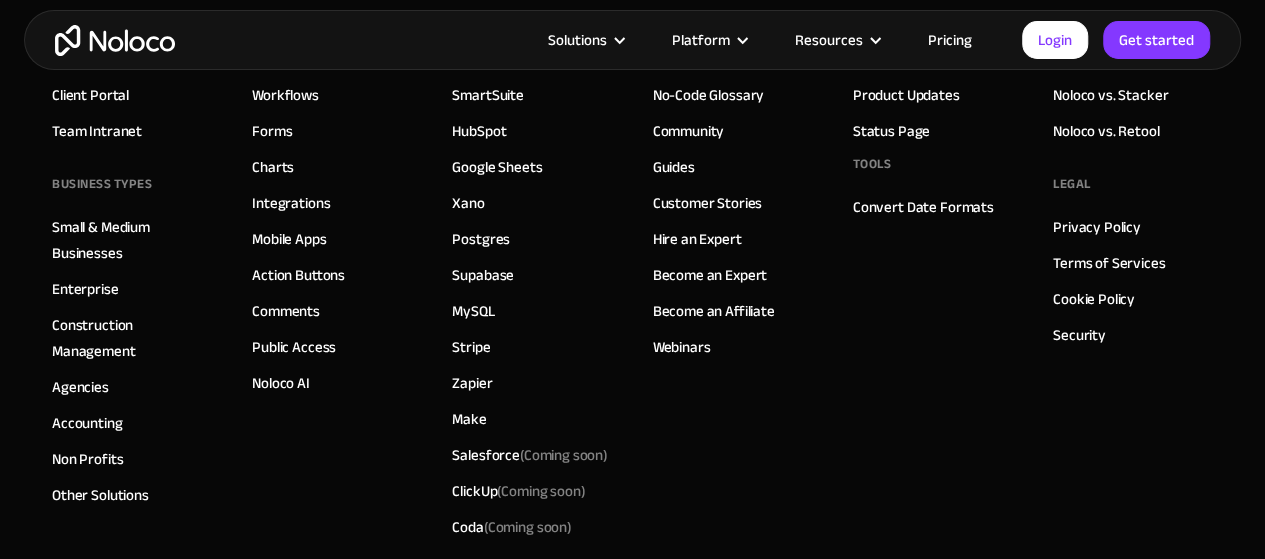 click at bounding box center [875, 40] 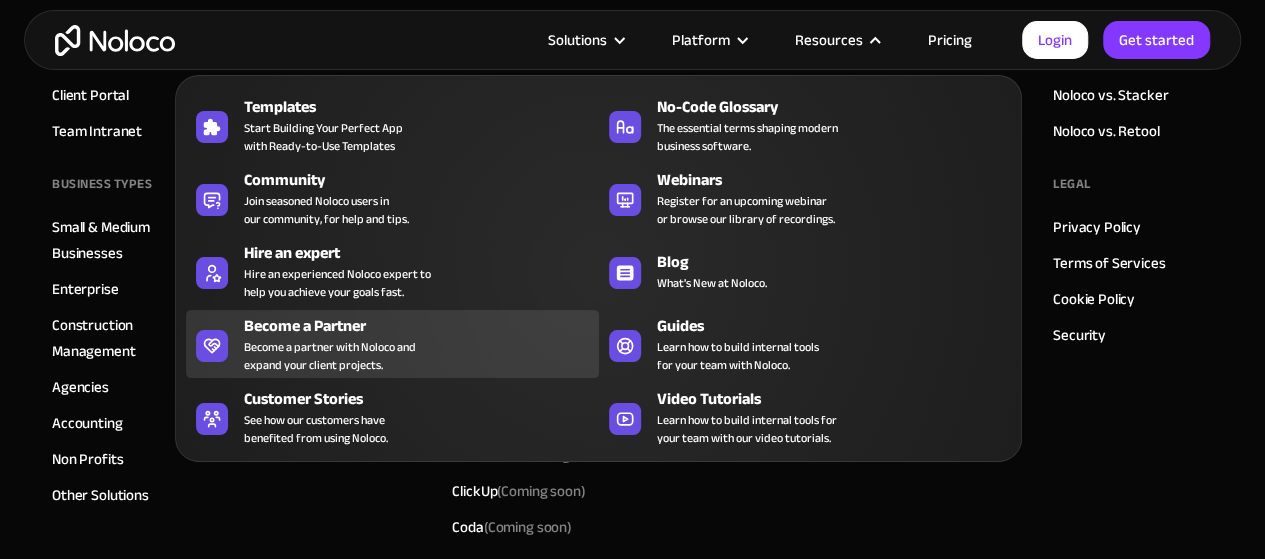 click on "Become a Partner" at bounding box center (425, 326) 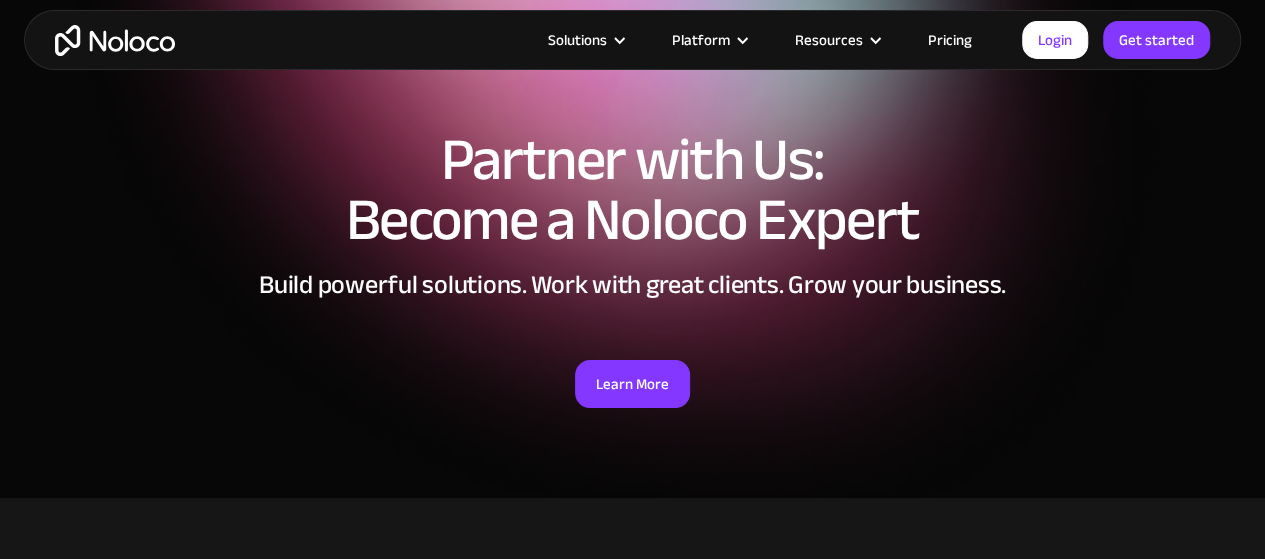 scroll, scrollTop: 0, scrollLeft: 0, axis: both 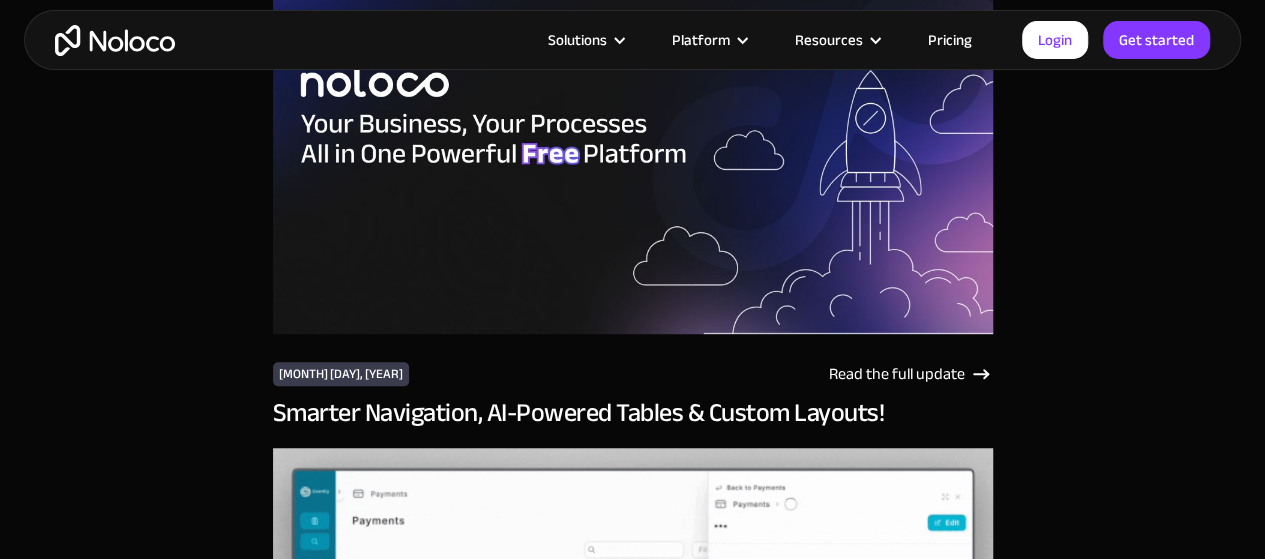 click on "Solutions Use Cases Business Types
Project Management Keep track of customers, users, or leads with  a fully customizable Noloco back office app.
Small & Medium Businesses Build the tools you need, from inventory management  to HR software, tailored to your growing business.
Flexible CRM A custom Noloco CRM that perfectly fits your workflow,  centralizes your data, and enables seamless collaboration. Enterprise Empower your teams to build powerful internal tools without code—fully customizable, secure, and enterprise-ready. Client Portal Empower your customers with self-service  and a fully-branded personalized experience.
Agencies Automate tasks, manage clients,  simplify client onboarding, and scale effortlessly.
Team Intranet Simplify communication, collaboration,  and information sharing within your team. Construction Management Streamline, automate, and optimize construction" at bounding box center (632, 40) 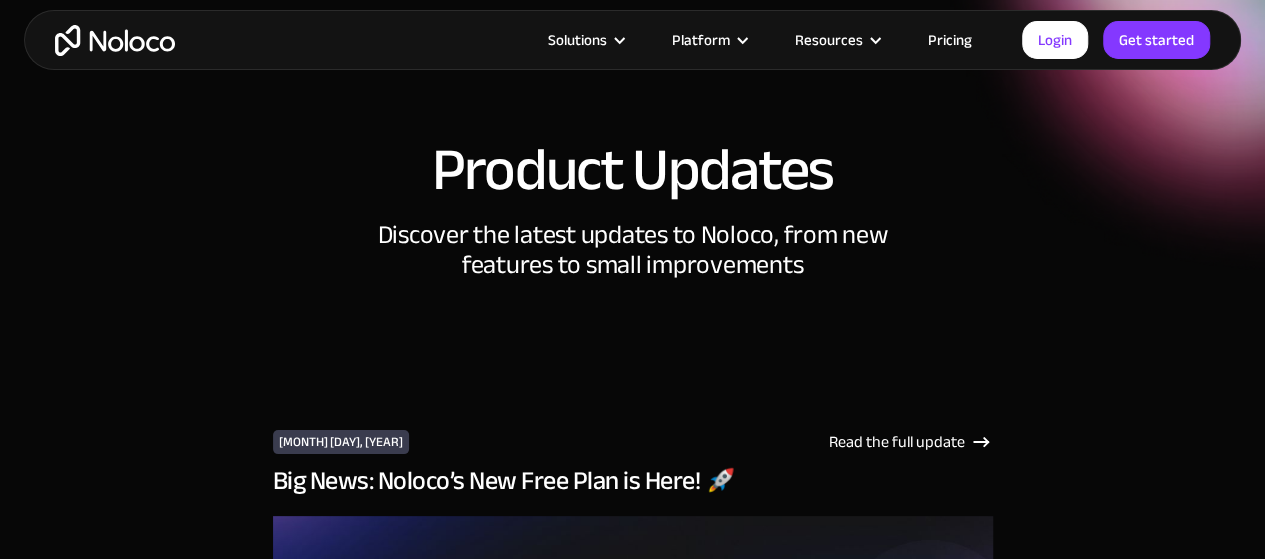 scroll, scrollTop: 40, scrollLeft: 0, axis: vertical 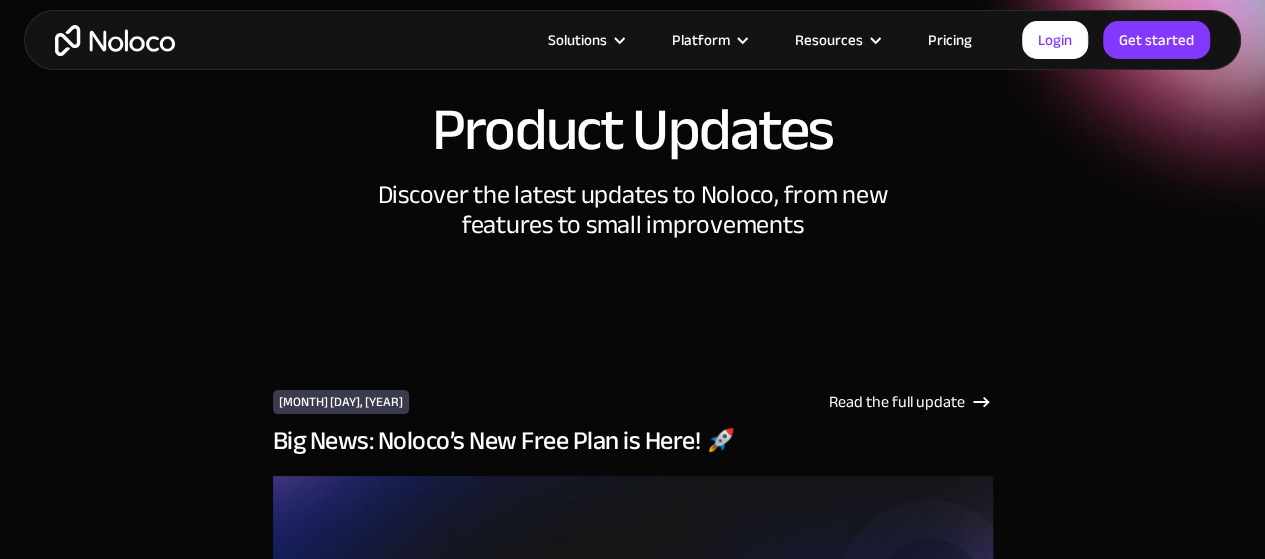 click at bounding box center (115, 40) 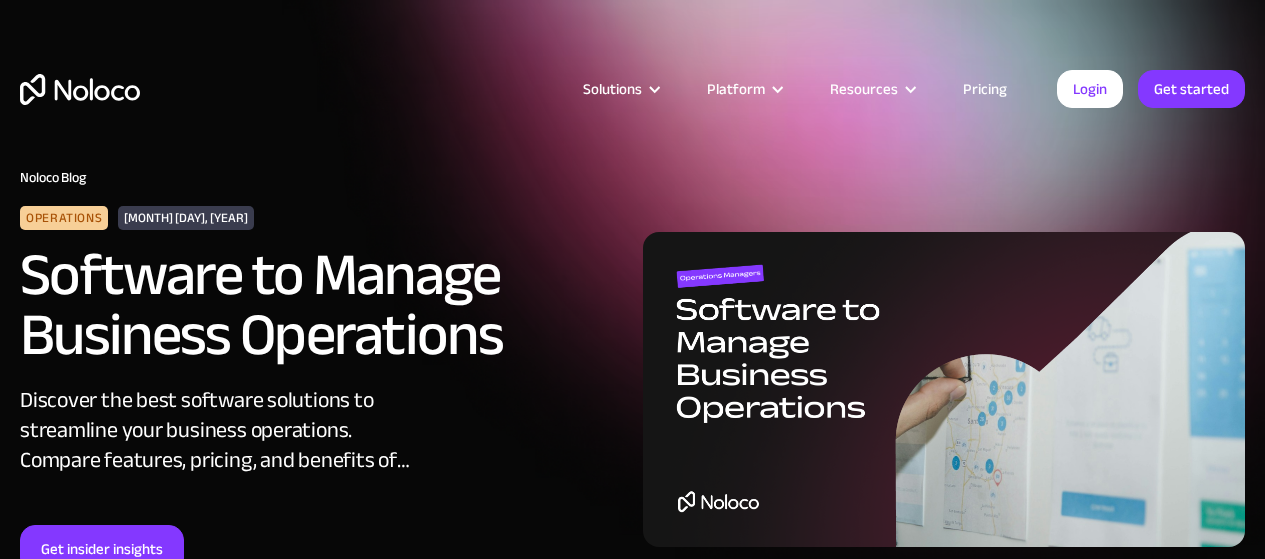 scroll, scrollTop: 0, scrollLeft: 0, axis: both 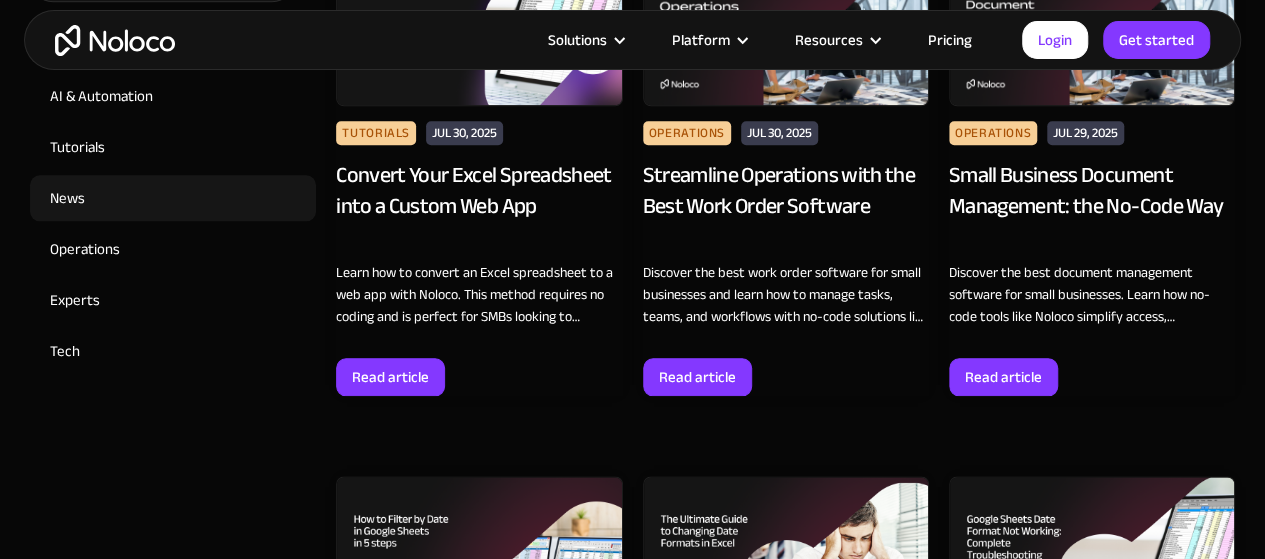 click on "News" at bounding box center [173, 198] 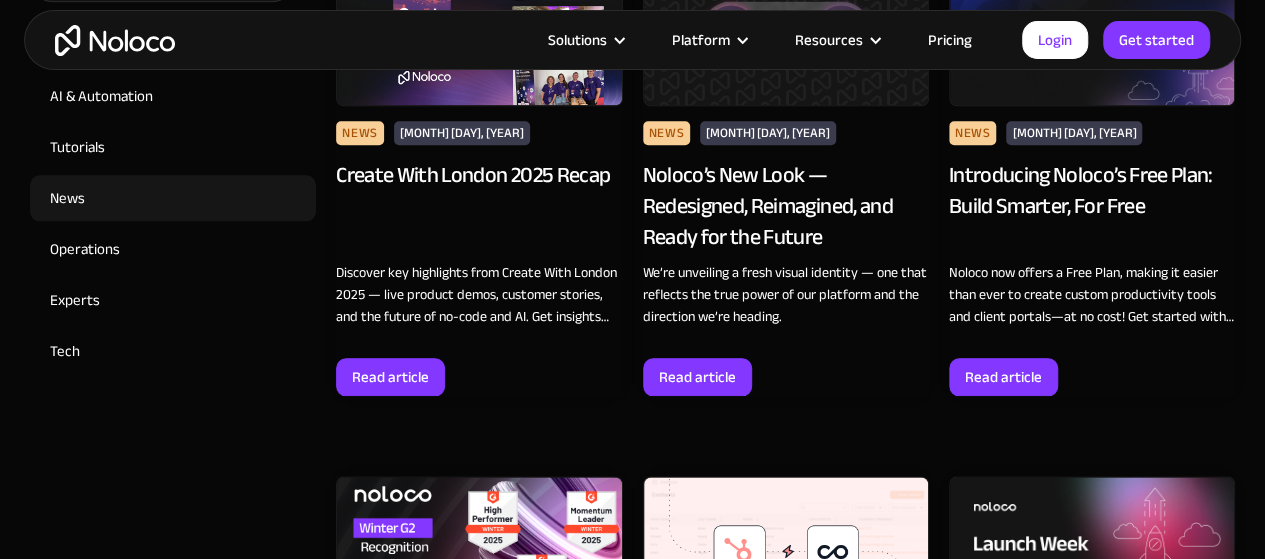 click on "News" at bounding box center (173, 198) 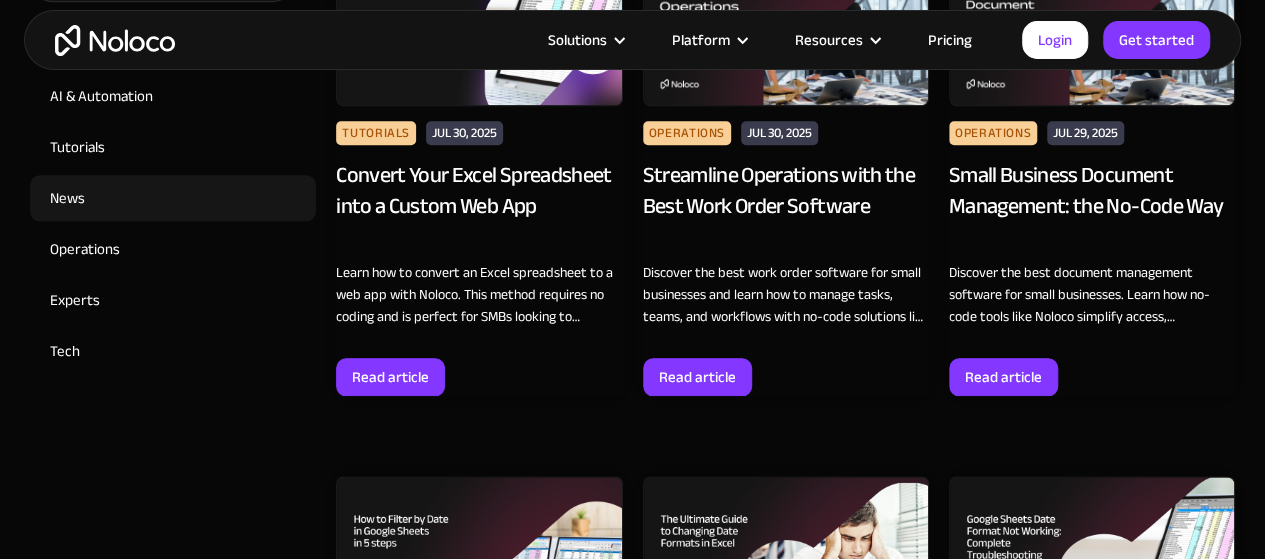 click on "News" at bounding box center (173, 198) 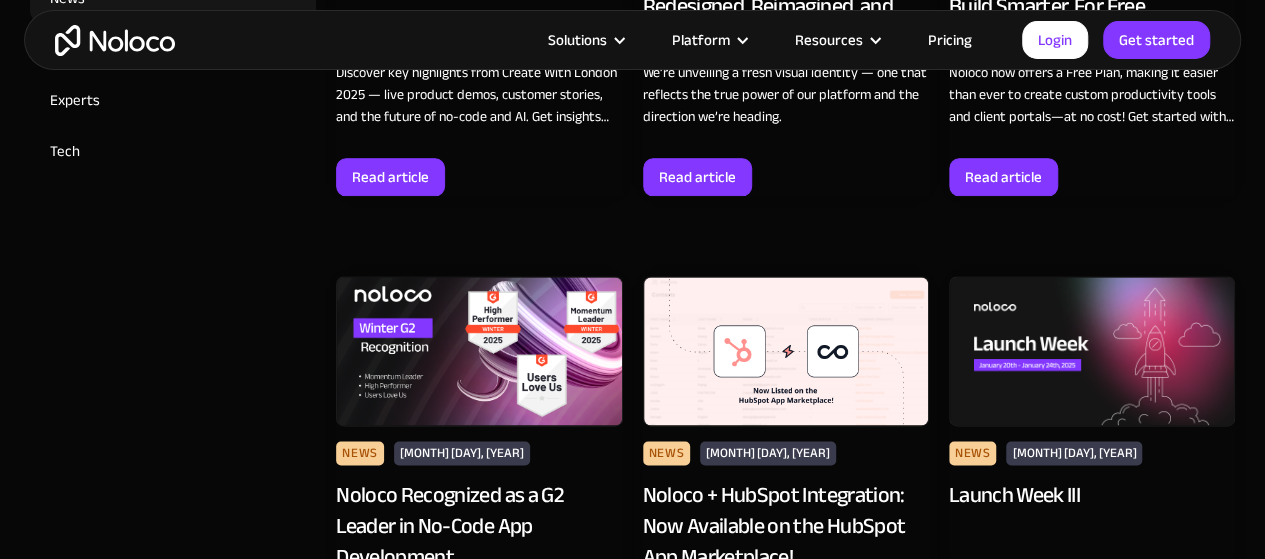 scroll, scrollTop: 1204, scrollLeft: 0, axis: vertical 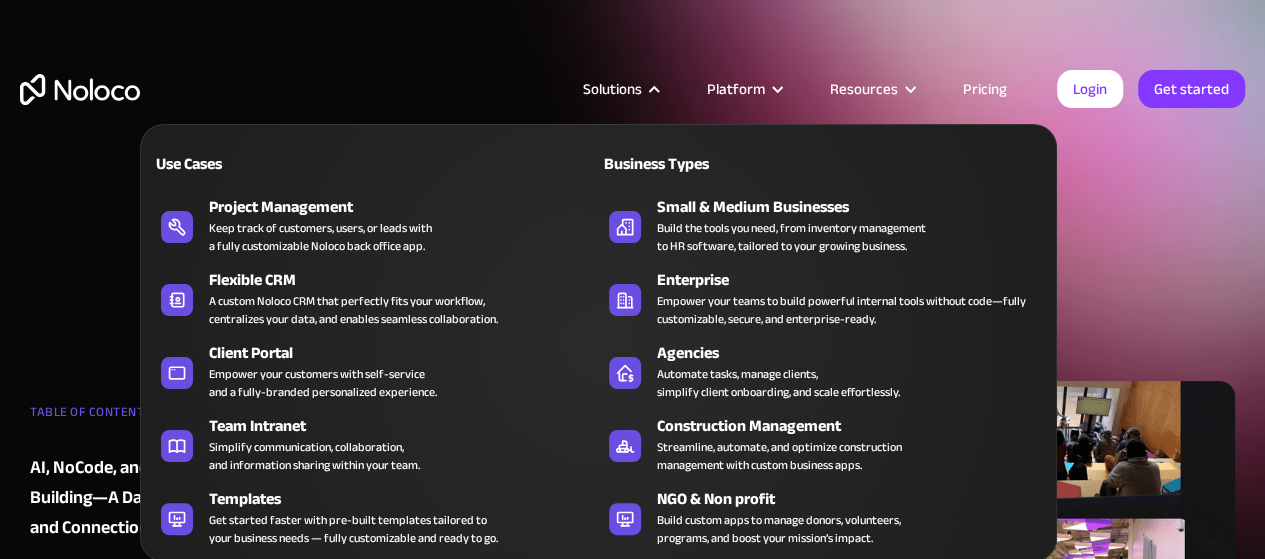 click on "Create With London 2025 Recap" at bounding box center (836, 236) 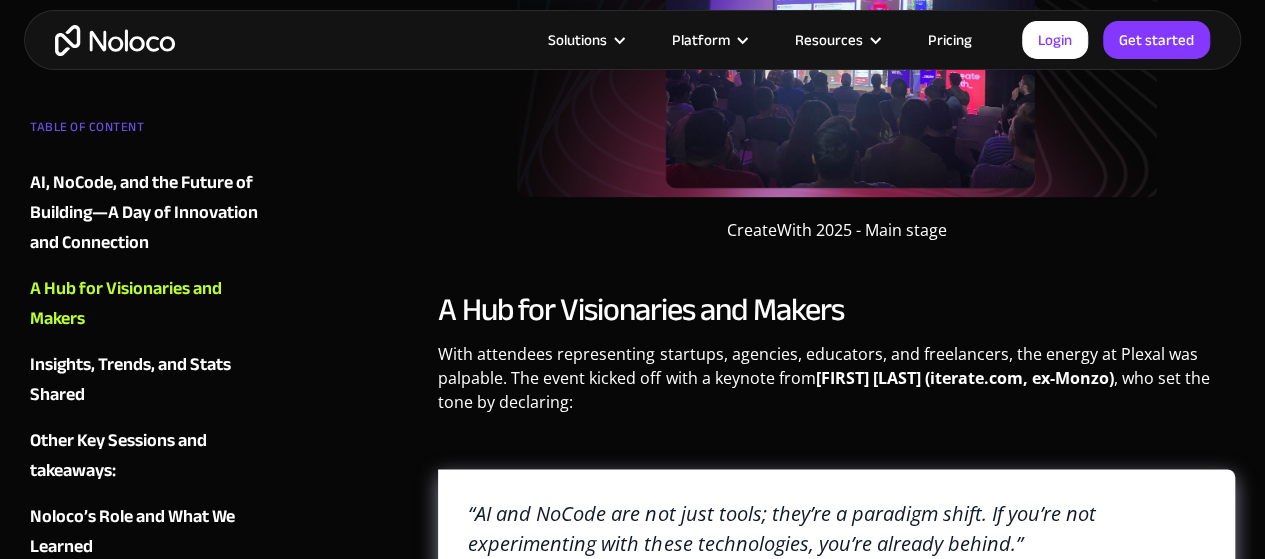scroll, scrollTop: 1320, scrollLeft: 0, axis: vertical 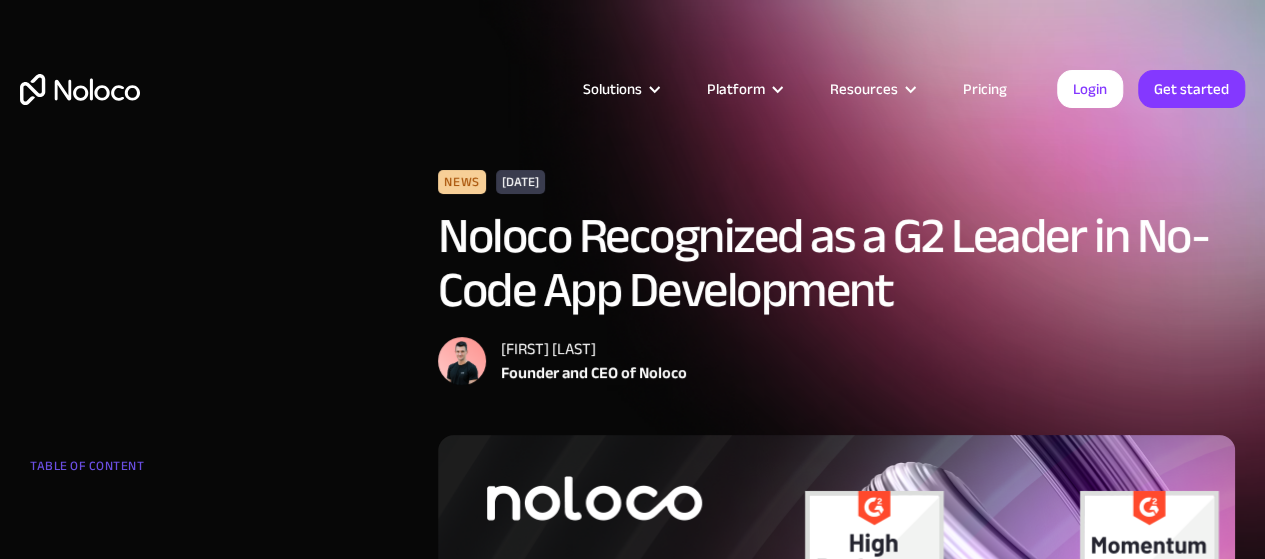 click on "Noloco Recognized as a G2 Leader in No-Code App Development" at bounding box center [836, 263] 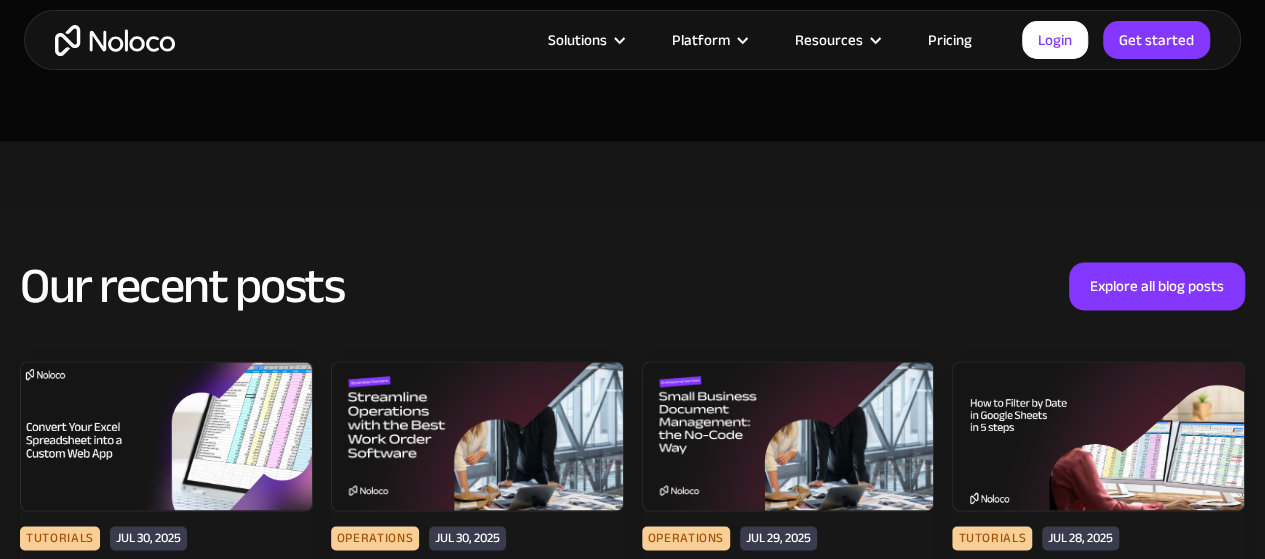 scroll, scrollTop: 5200, scrollLeft: 0, axis: vertical 